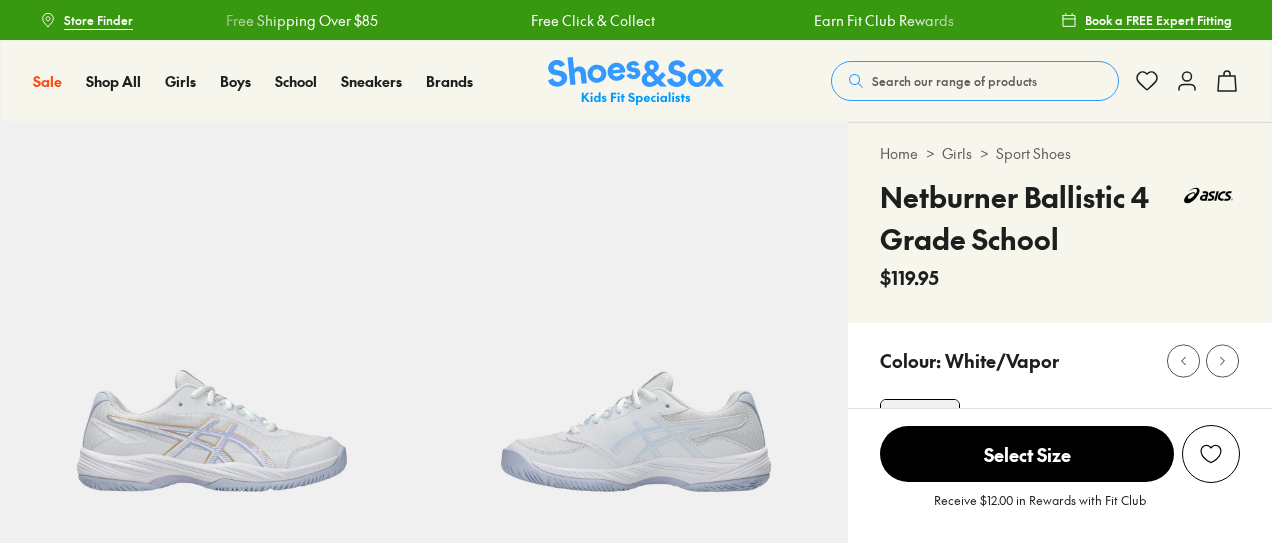 scroll, scrollTop: 0, scrollLeft: 0, axis: both 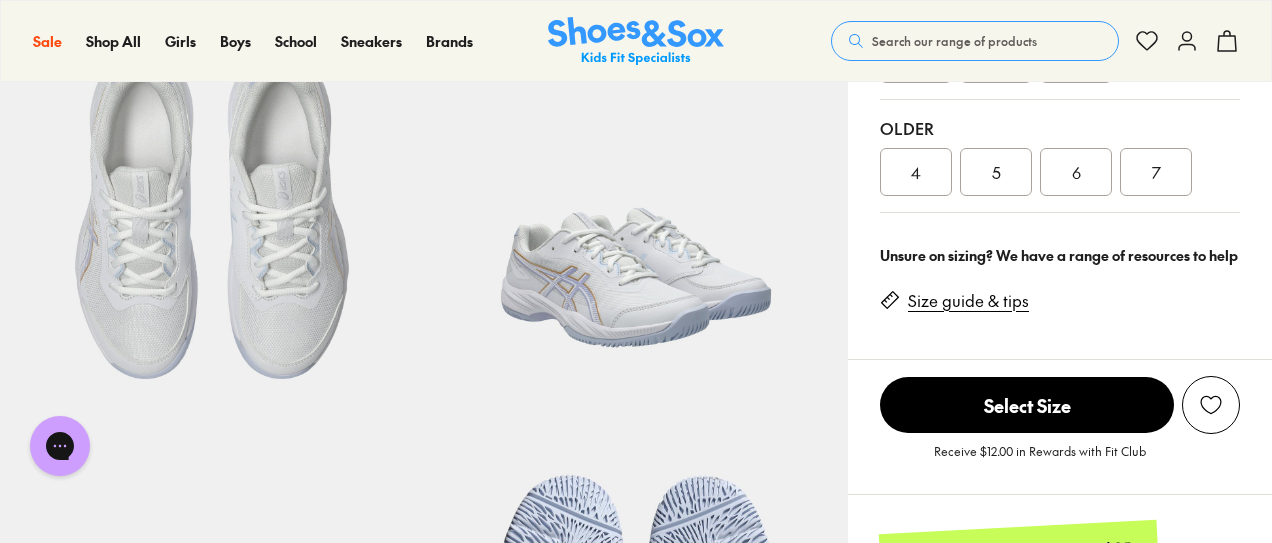 click on "7" at bounding box center (1156, 172) 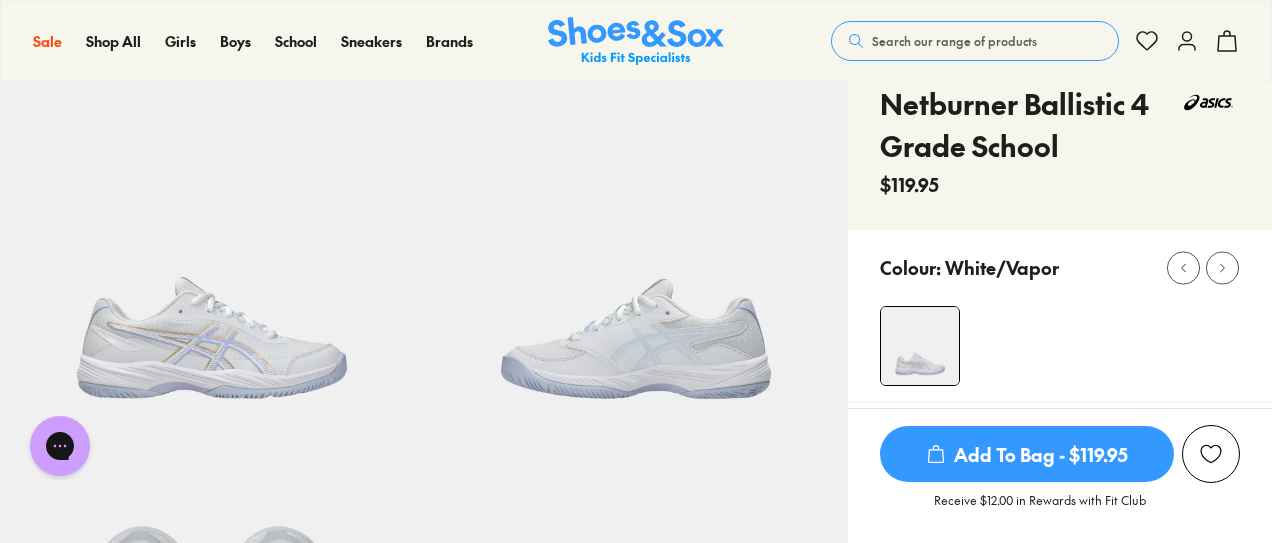 scroll, scrollTop: 0, scrollLeft: 0, axis: both 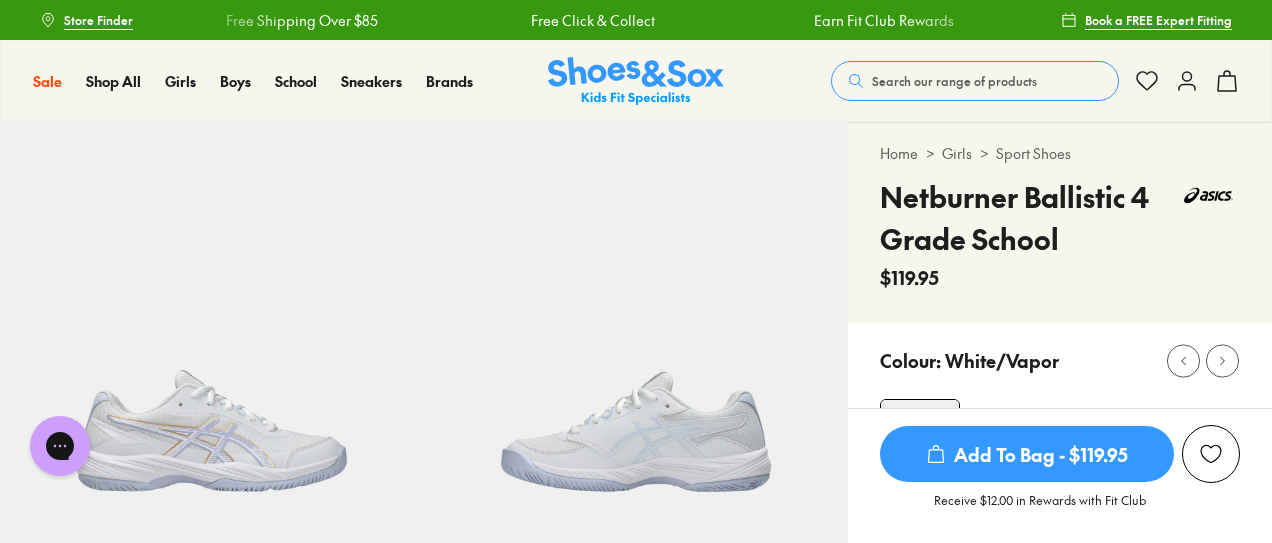 click on "Store Finder" at bounding box center (98, 20) 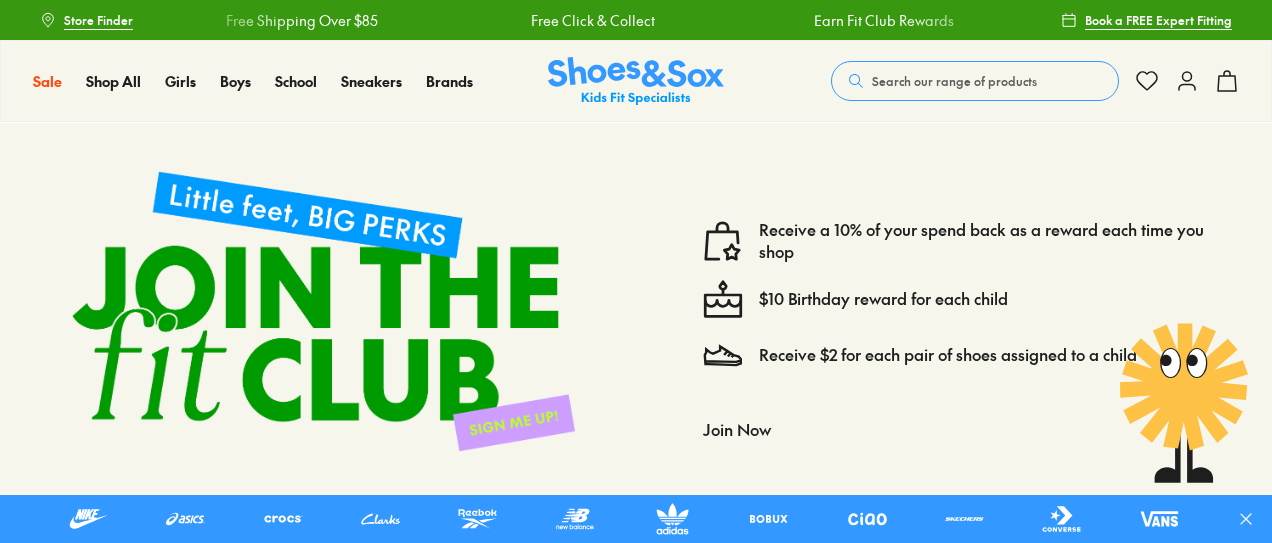 scroll, scrollTop: 0, scrollLeft: 0, axis: both 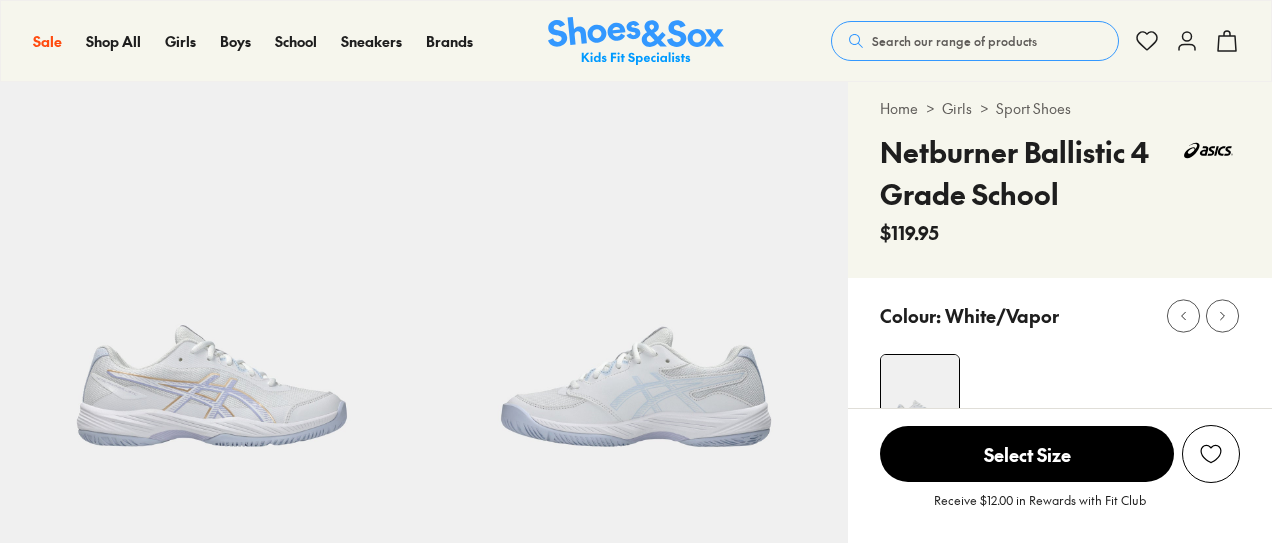select on "*" 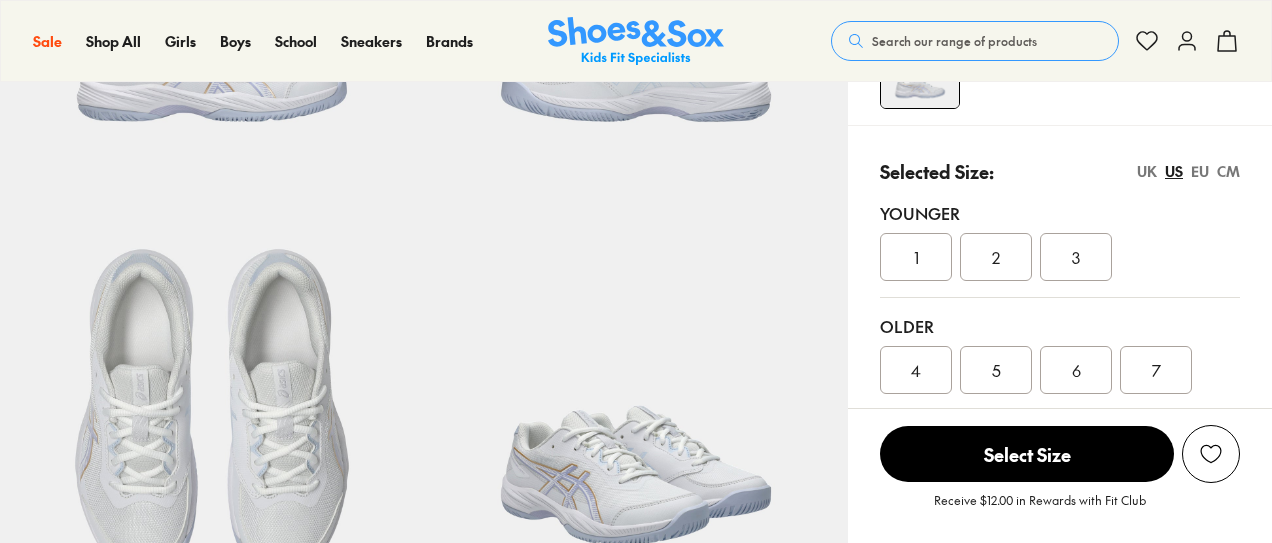 scroll, scrollTop: 0, scrollLeft: 0, axis: both 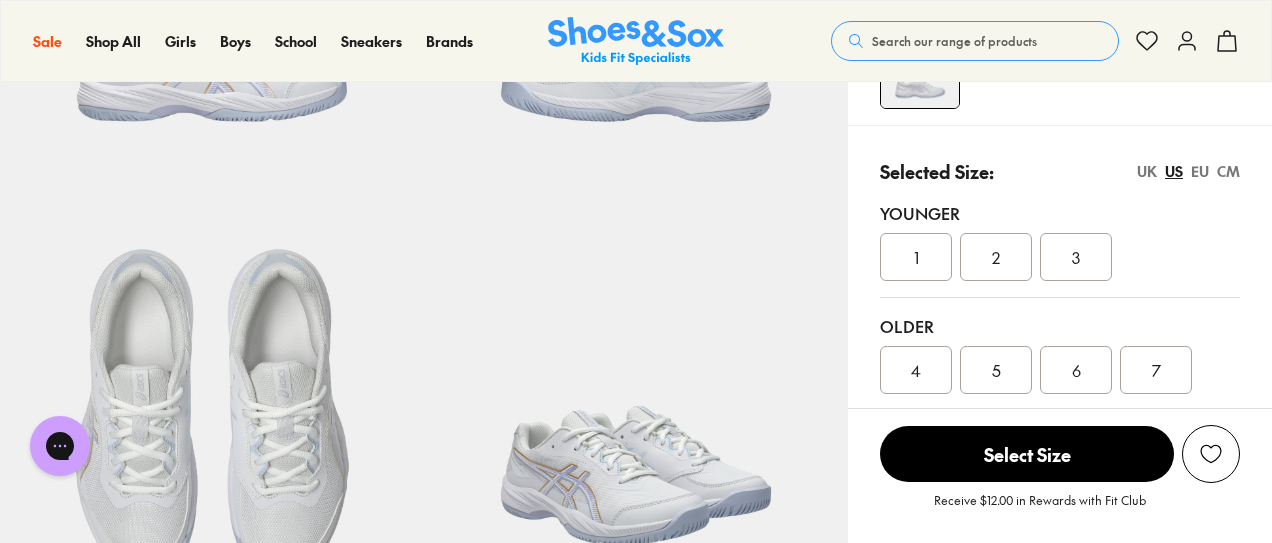 click on "7" at bounding box center (1156, 370) 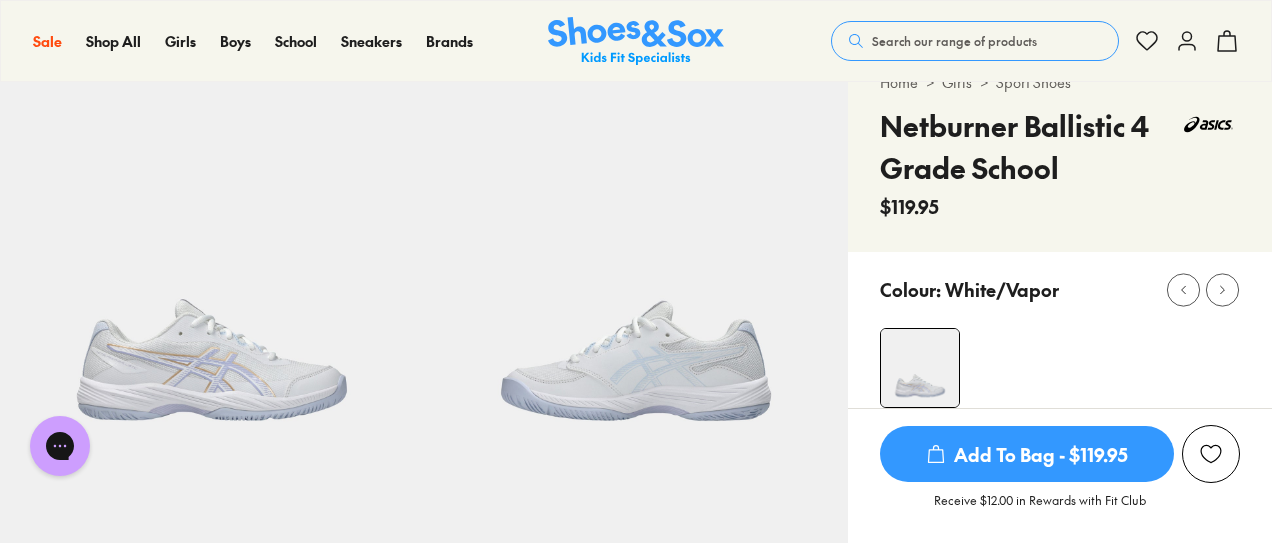 scroll, scrollTop: 0, scrollLeft: 0, axis: both 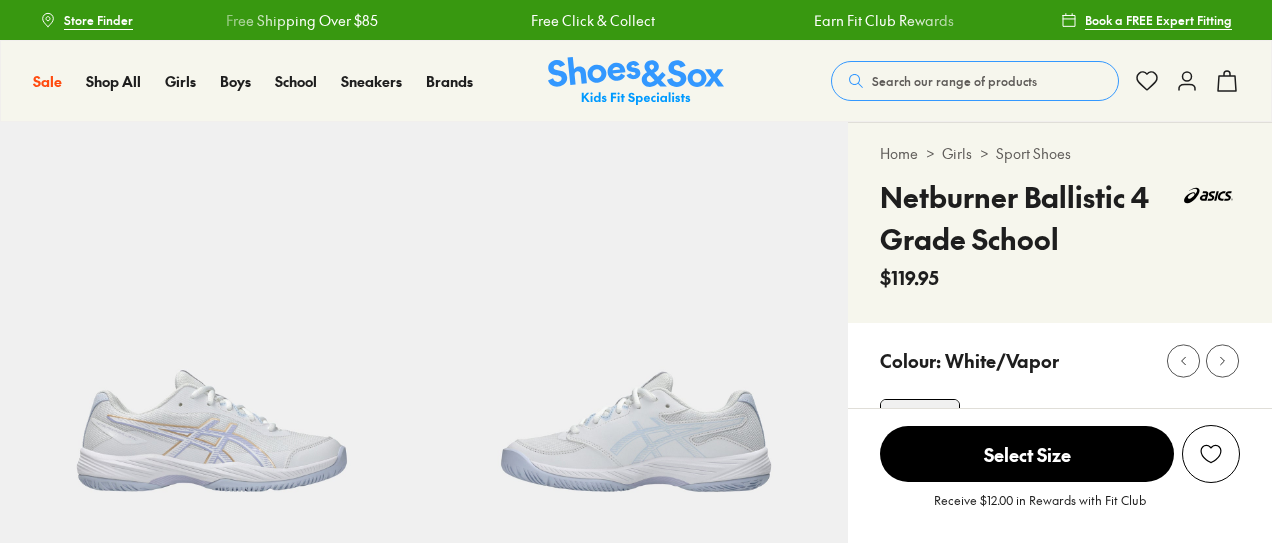 select on "*" 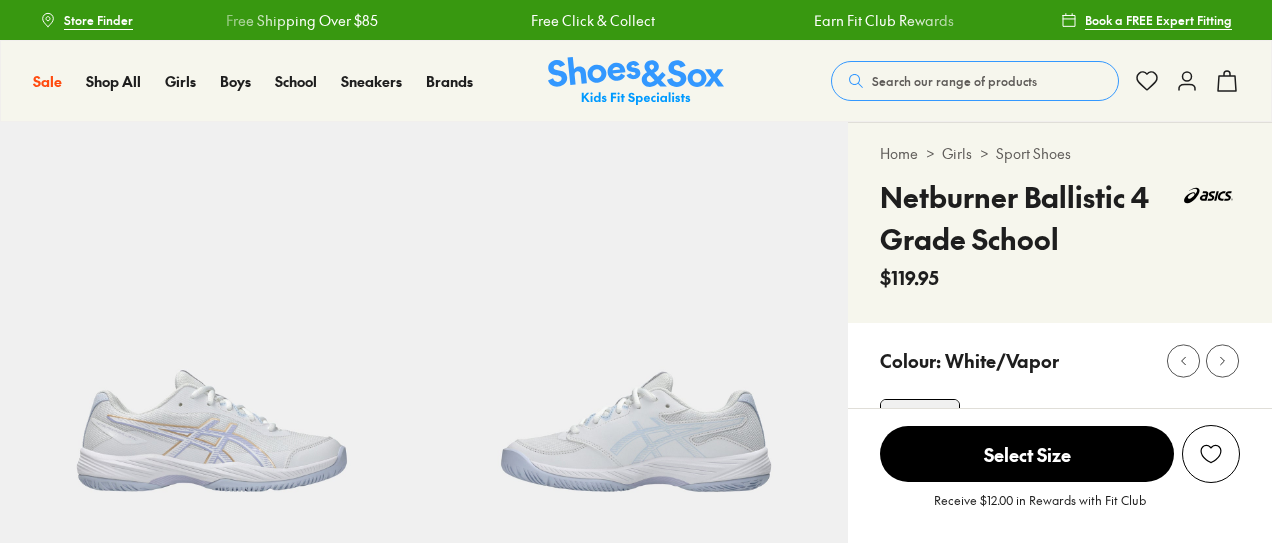 scroll, scrollTop: 0, scrollLeft: 0, axis: both 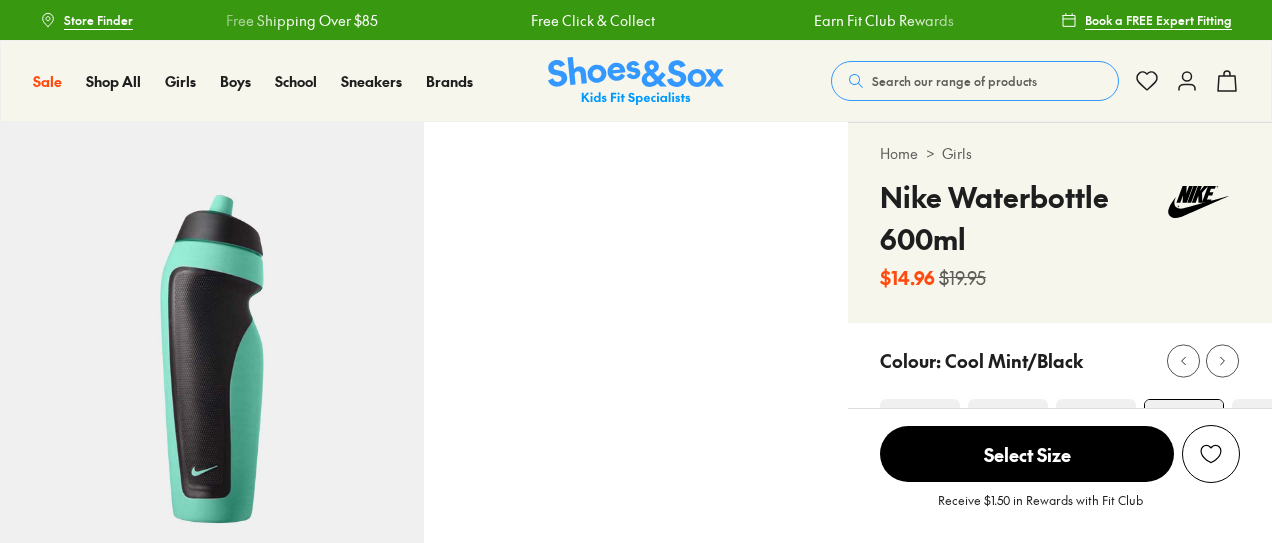 select on "*" 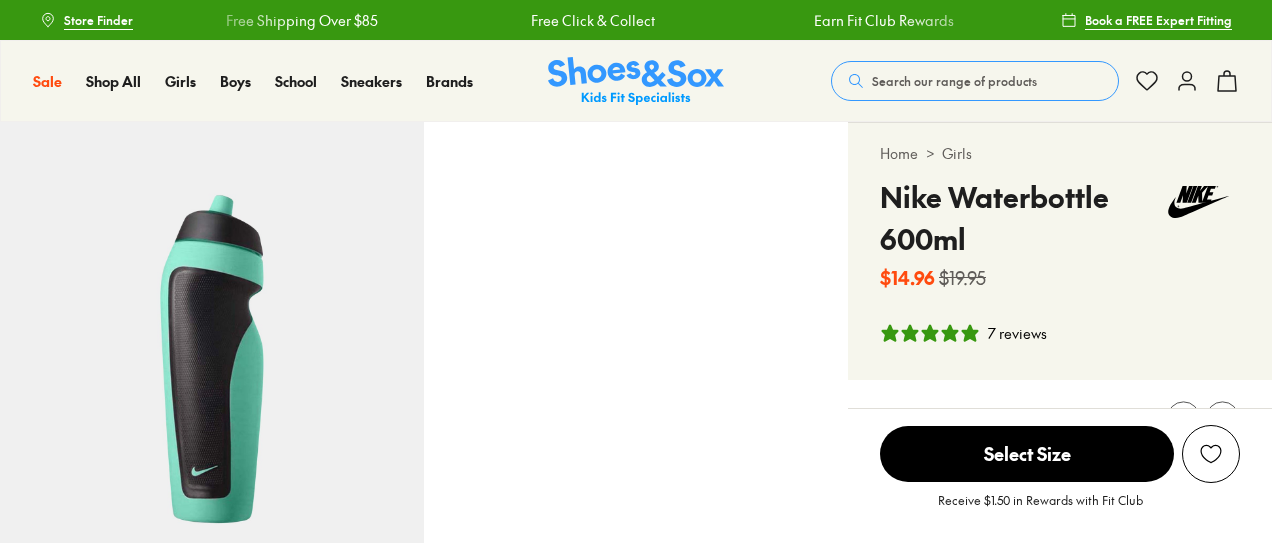 scroll, scrollTop: 0, scrollLeft: 0, axis: both 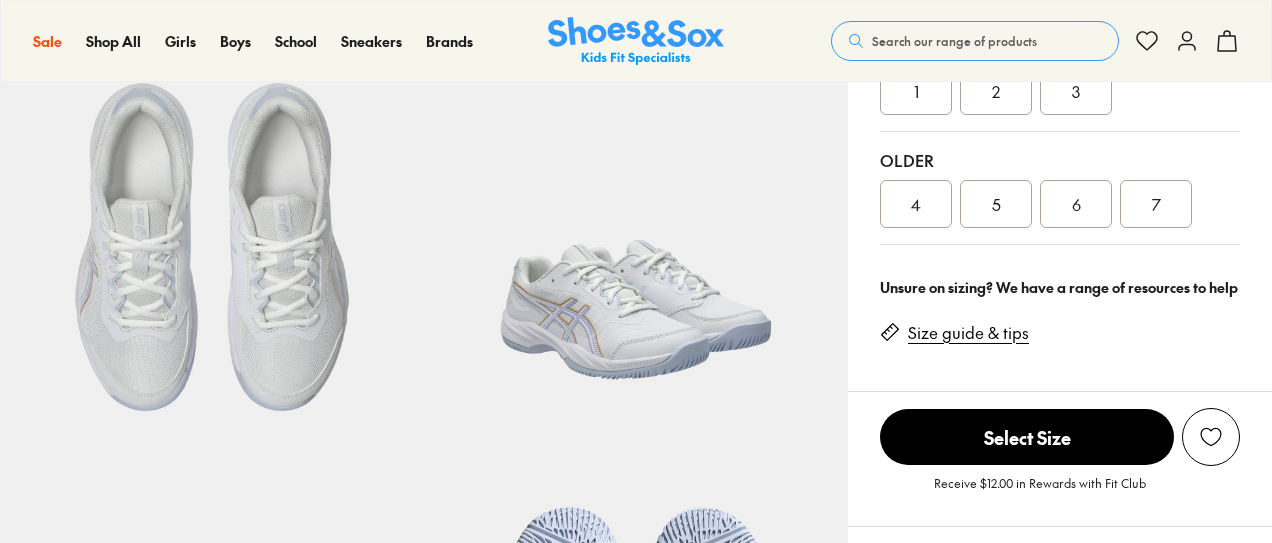 select on "*" 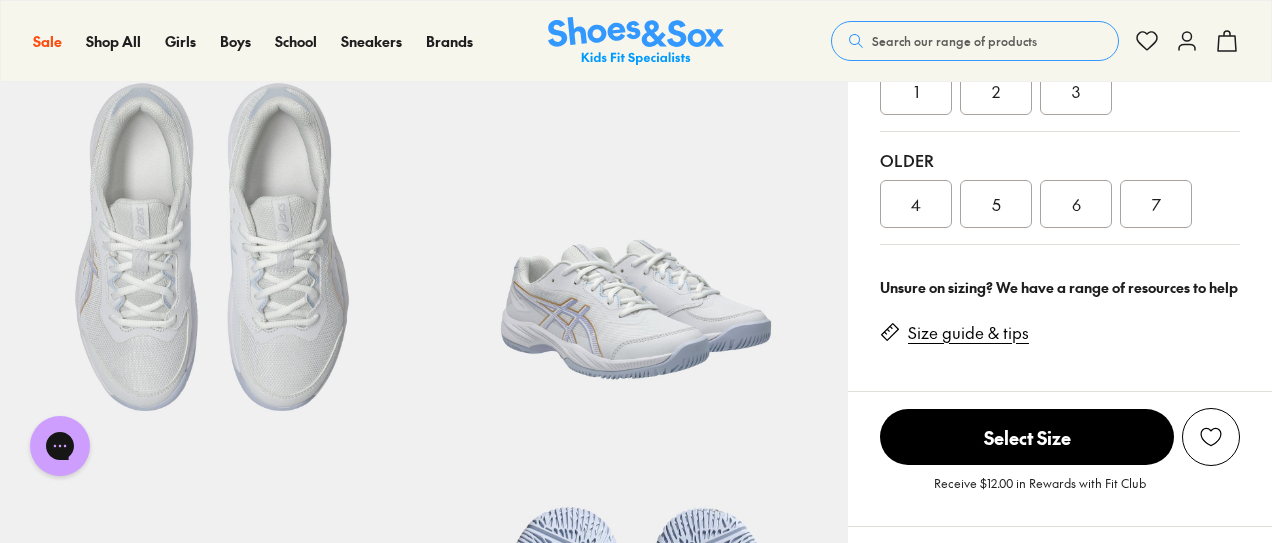scroll, scrollTop: 0, scrollLeft: 0, axis: both 